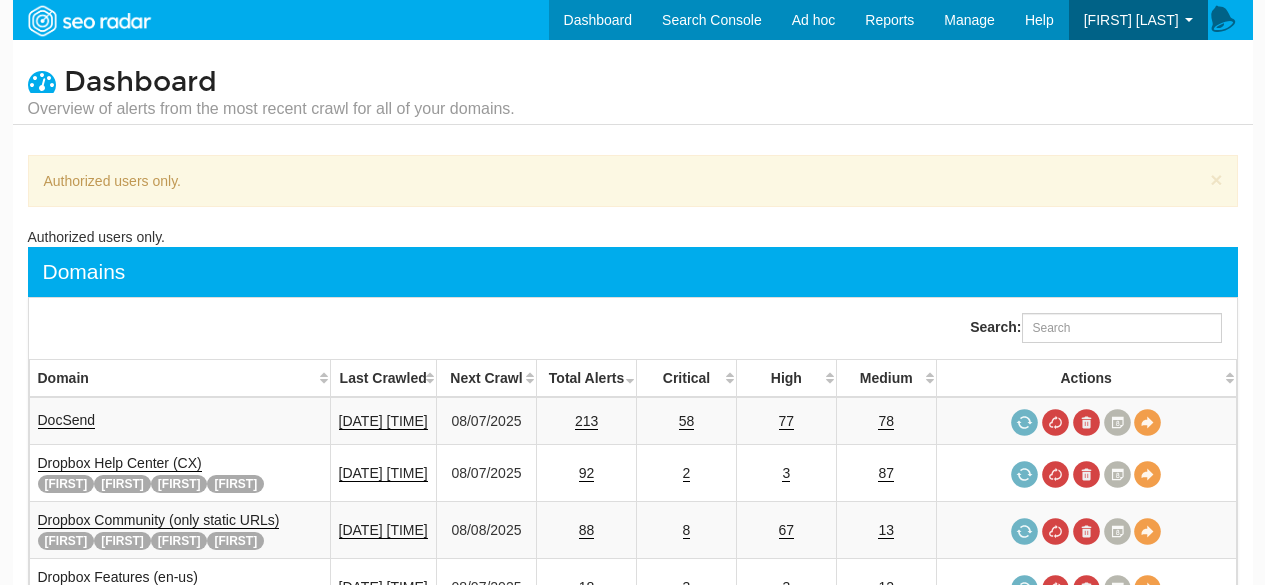 scroll, scrollTop: 0, scrollLeft: 0, axis: both 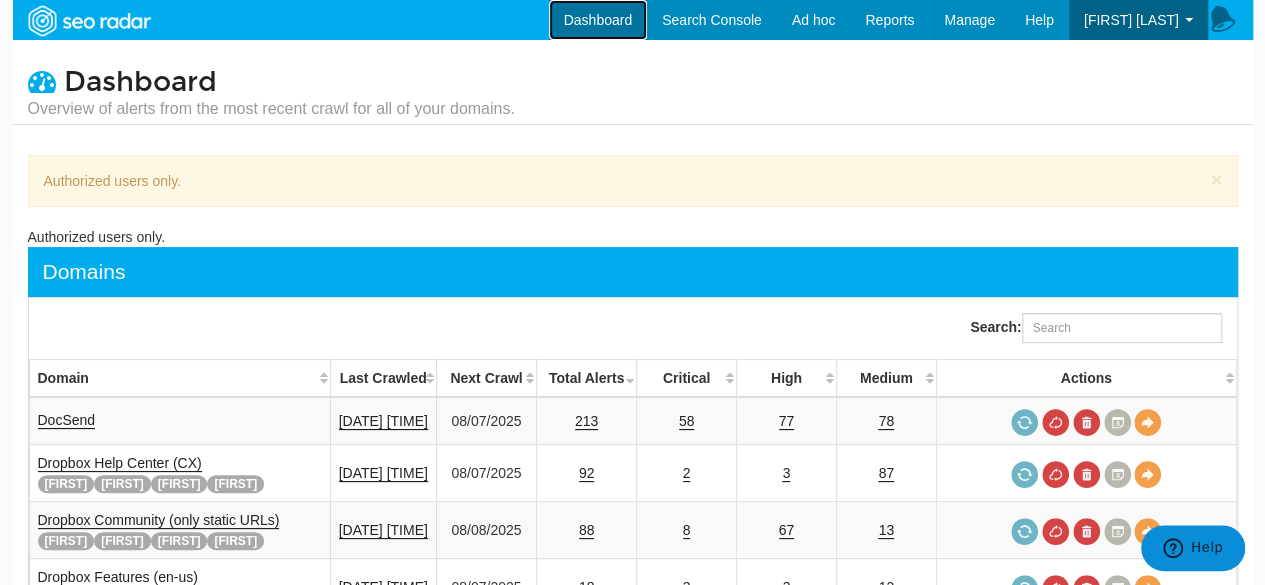 click on "Dashboard" at bounding box center [598, 20] 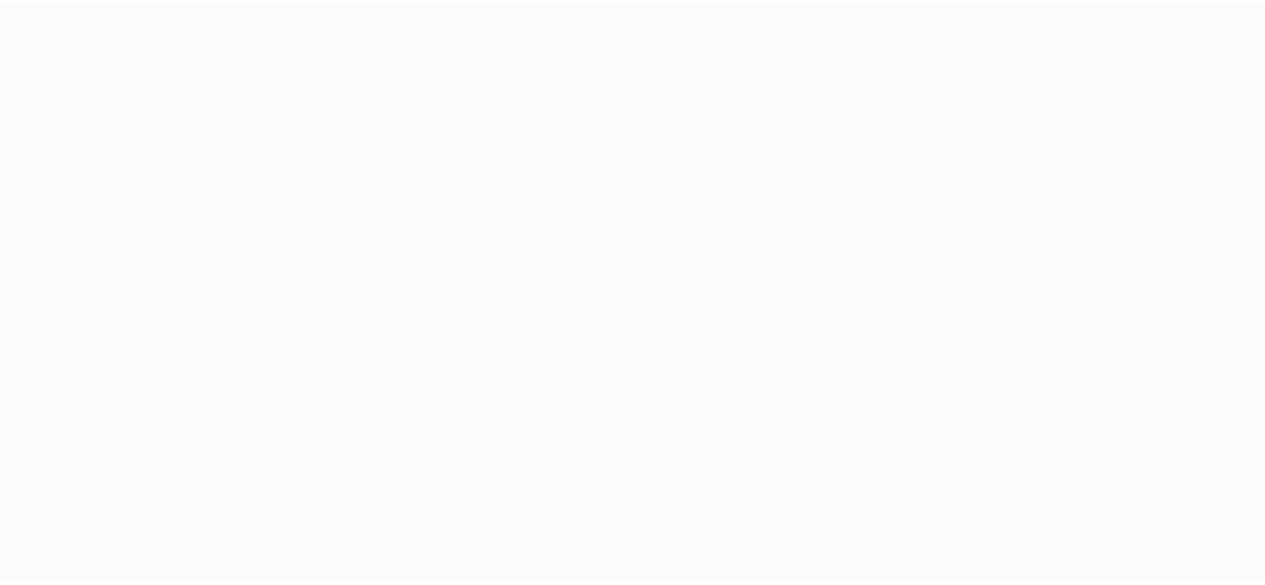 scroll, scrollTop: 0, scrollLeft: 0, axis: both 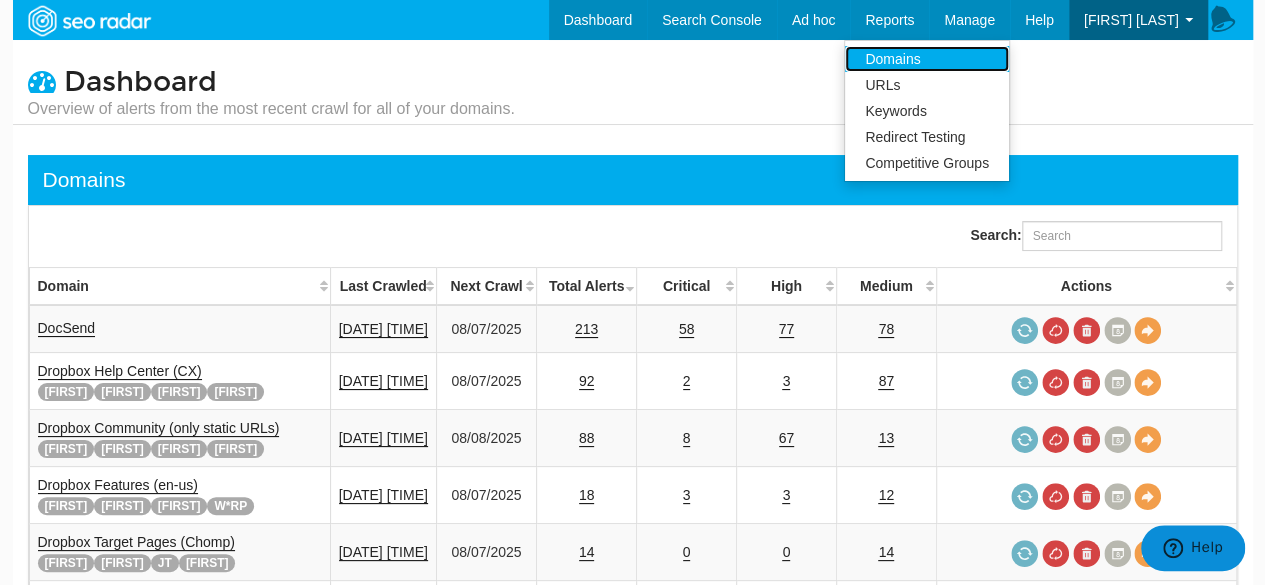 click on "Domains" at bounding box center [927, 59] 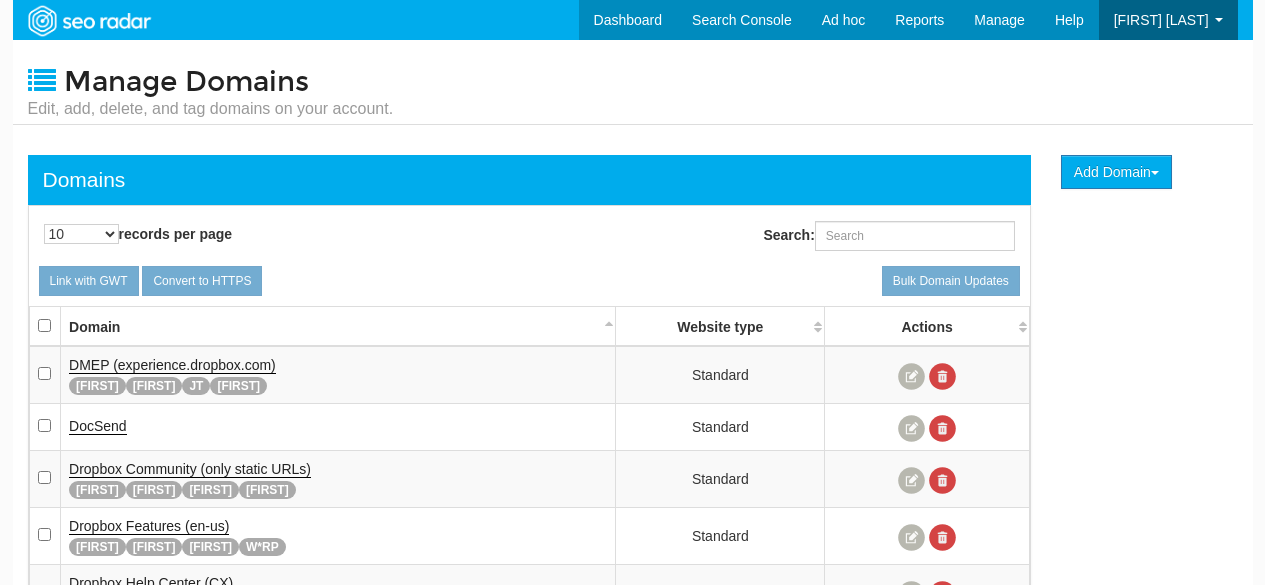 scroll, scrollTop: 0, scrollLeft: 0, axis: both 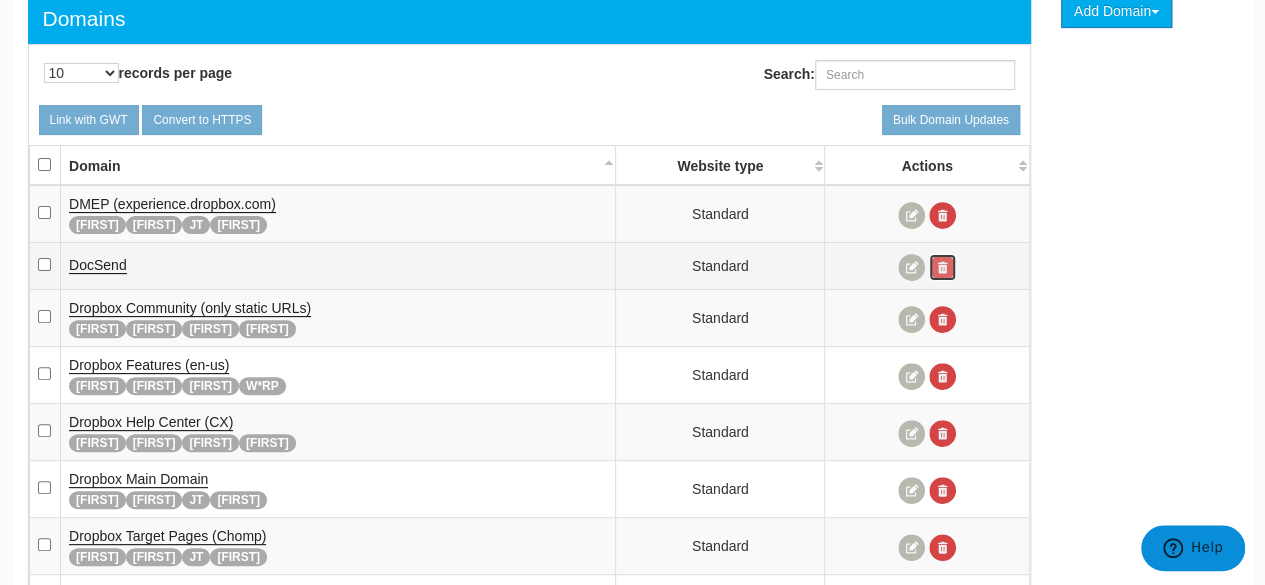 click at bounding box center (942, 267) 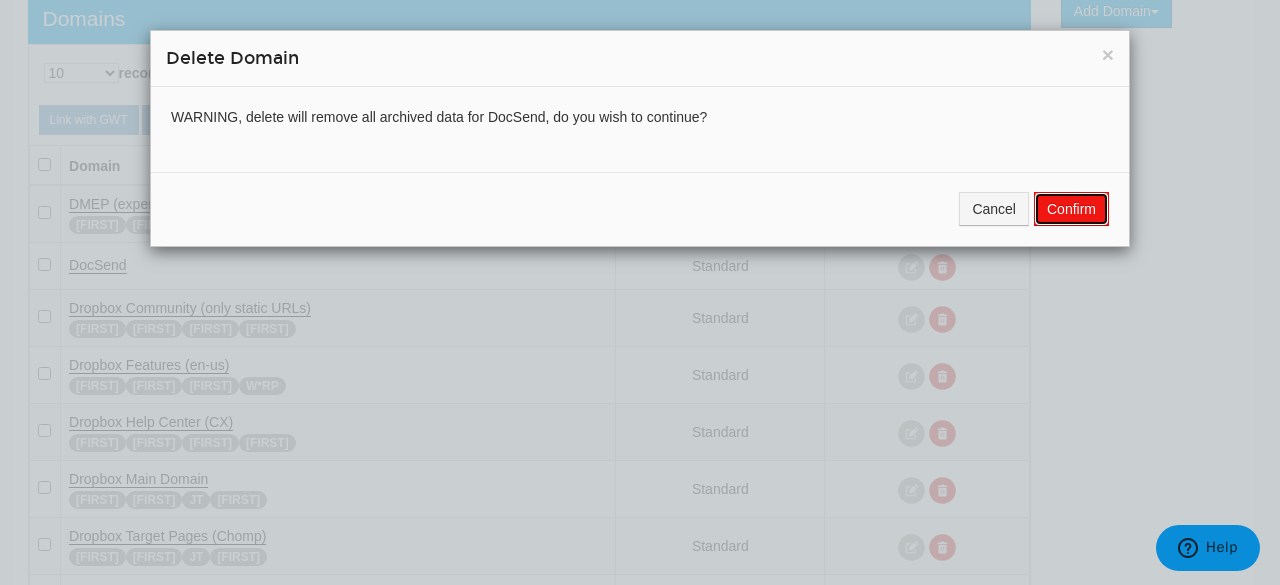 click on "Confirm" at bounding box center [1071, 209] 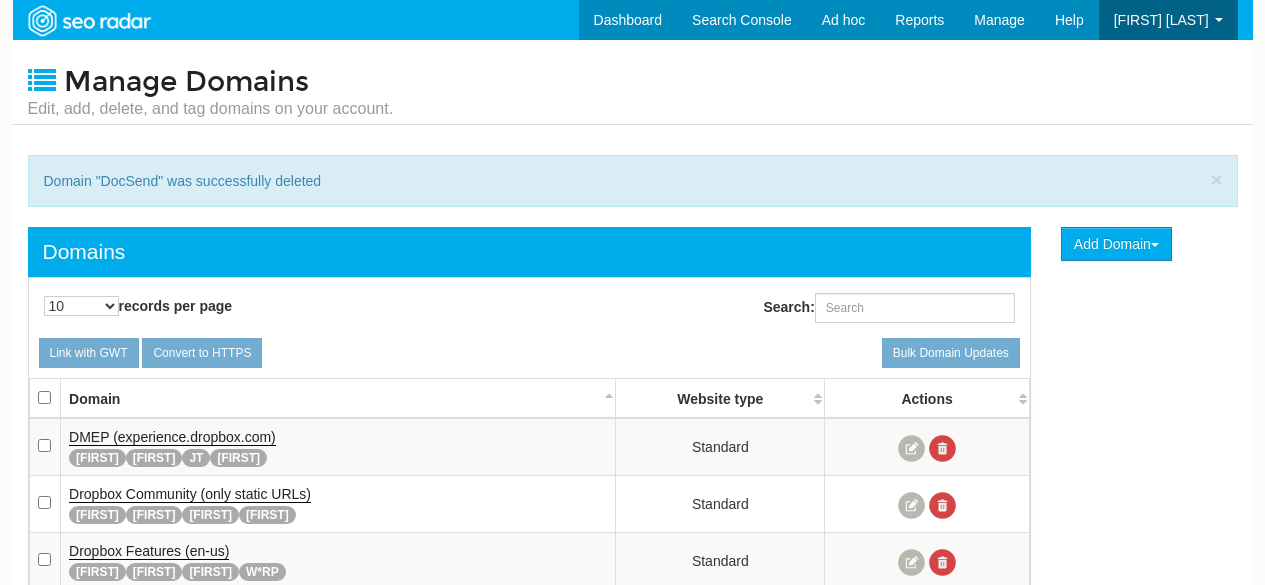 scroll, scrollTop: 0, scrollLeft: 0, axis: both 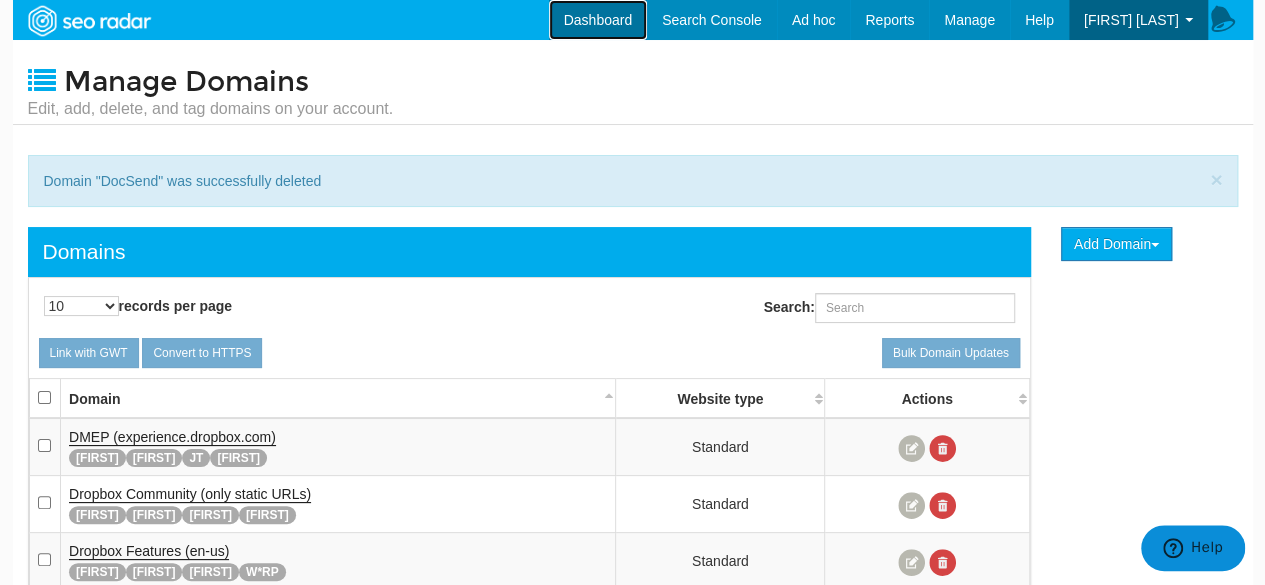 click on "Dashboard" at bounding box center [598, 20] 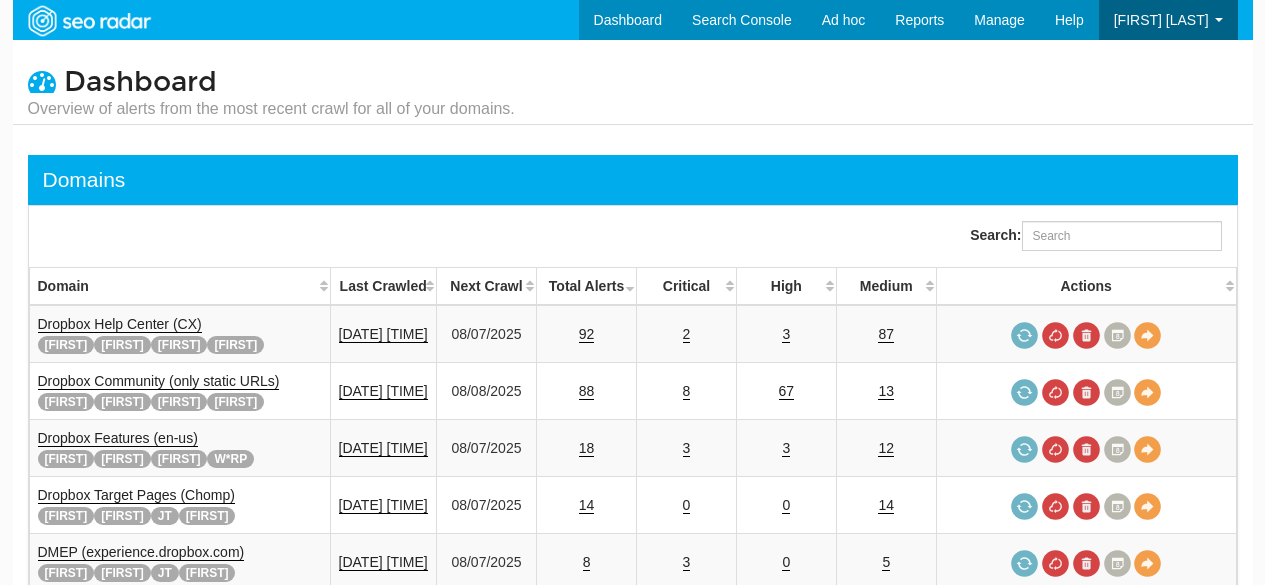 scroll, scrollTop: 0, scrollLeft: 0, axis: both 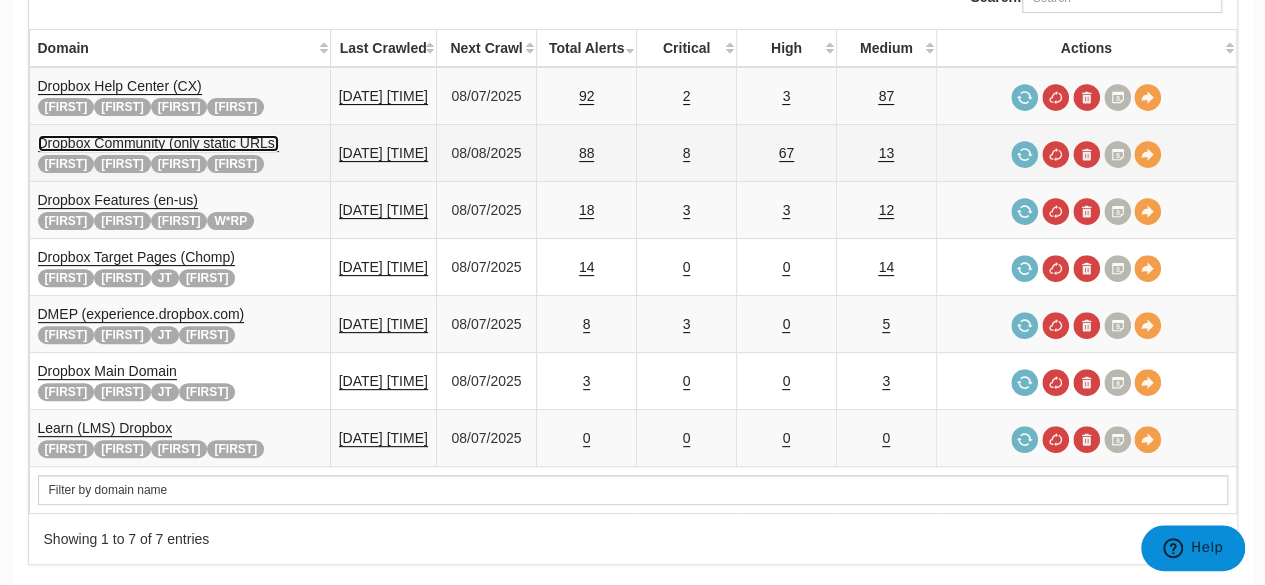 click on "Dropbox Community (only static URLs)" at bounding box center [159, 143] 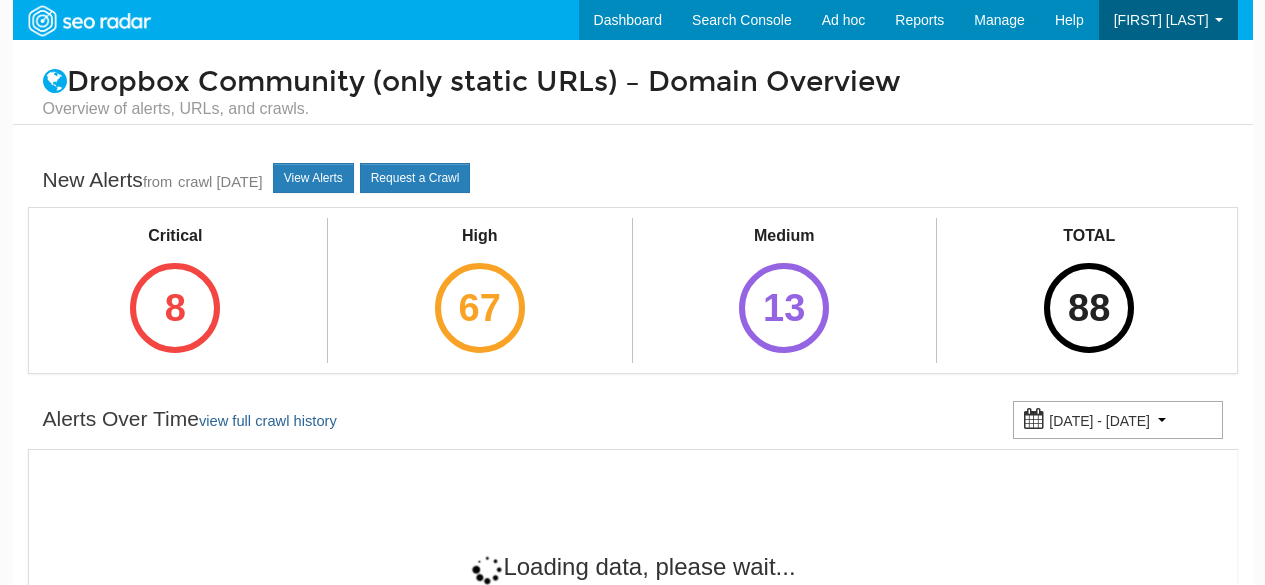 scroll, scrollTop: 0, scrollLeft: 0, axis: both 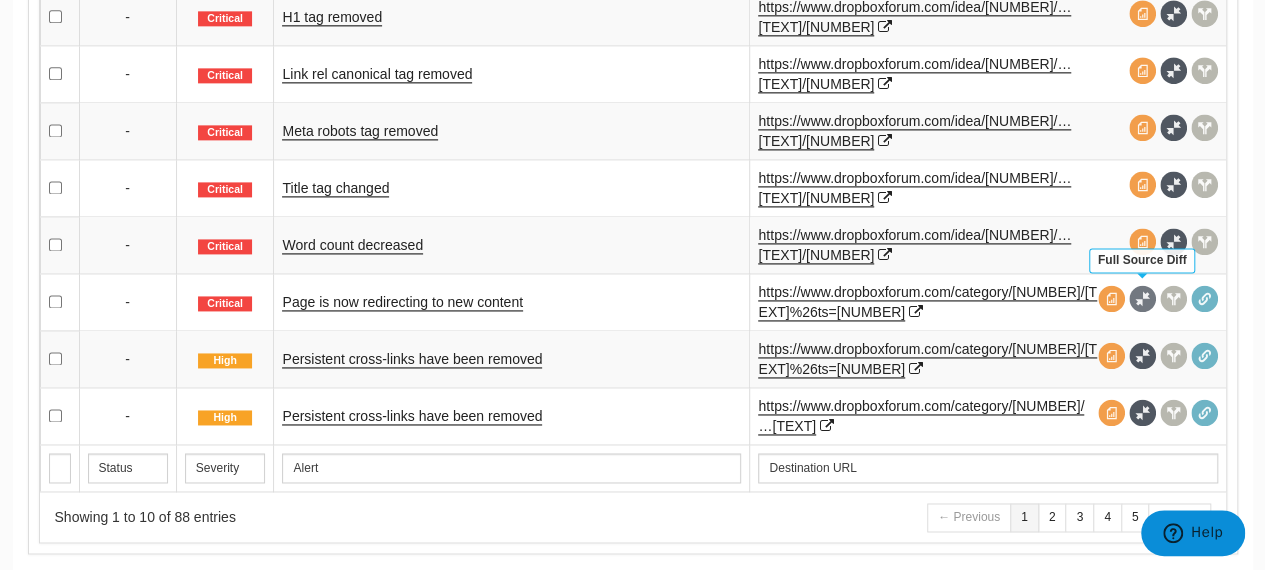 click at bounding box center [1142, 298] 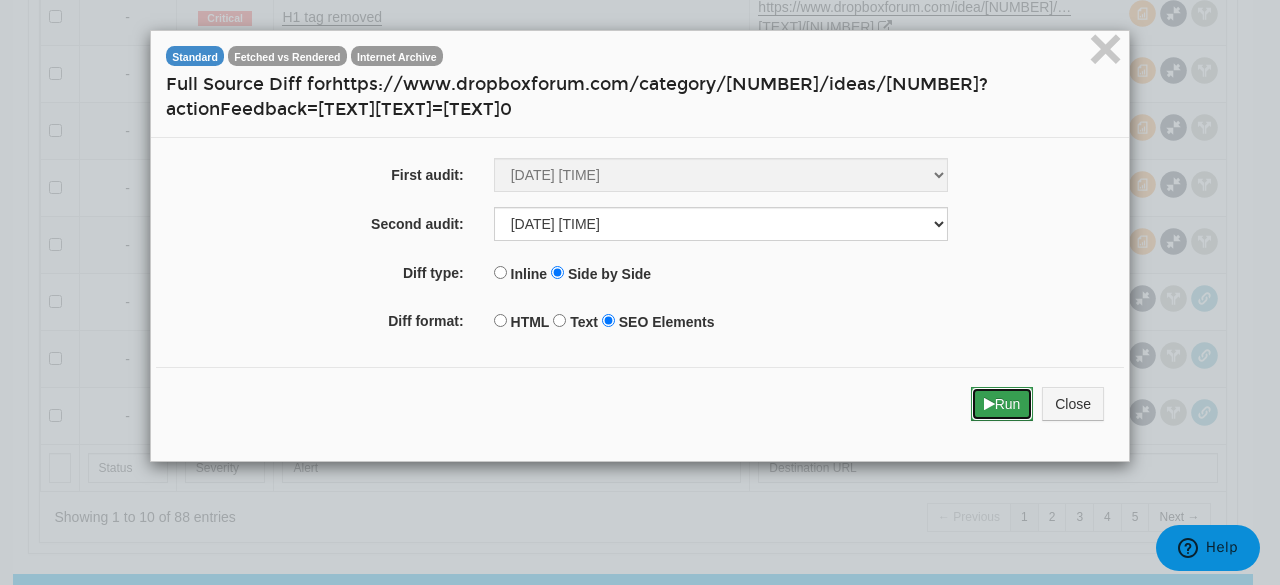 click on "Run" at bounding box center [1002, 404] 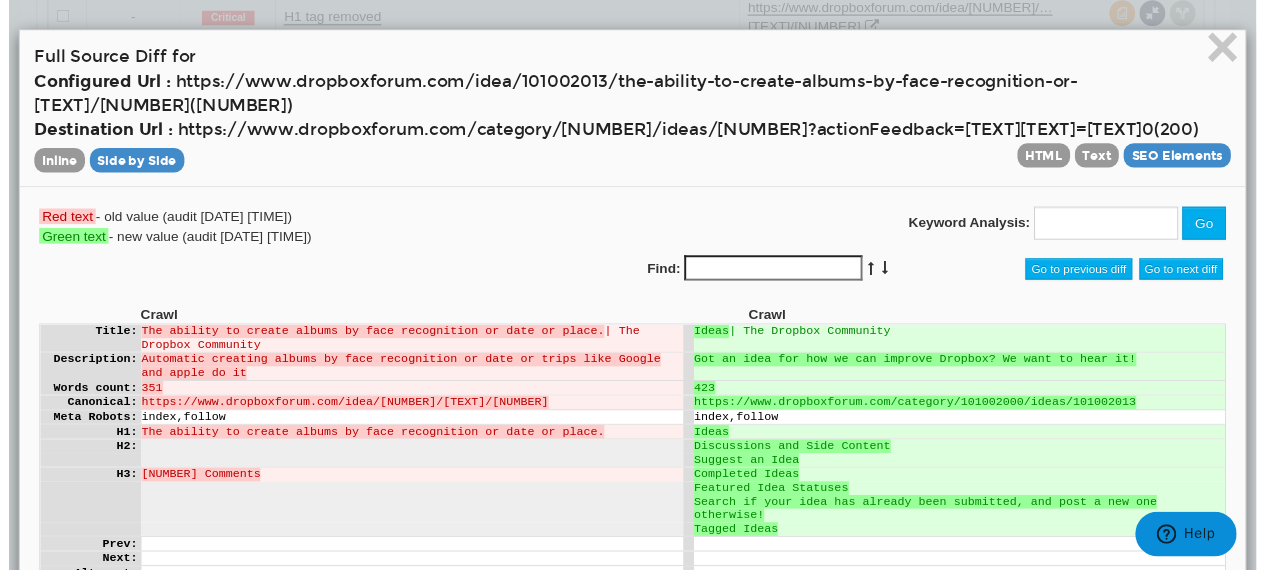 scroll, scrollTop: 0, scrollLeft: 0, axis: both 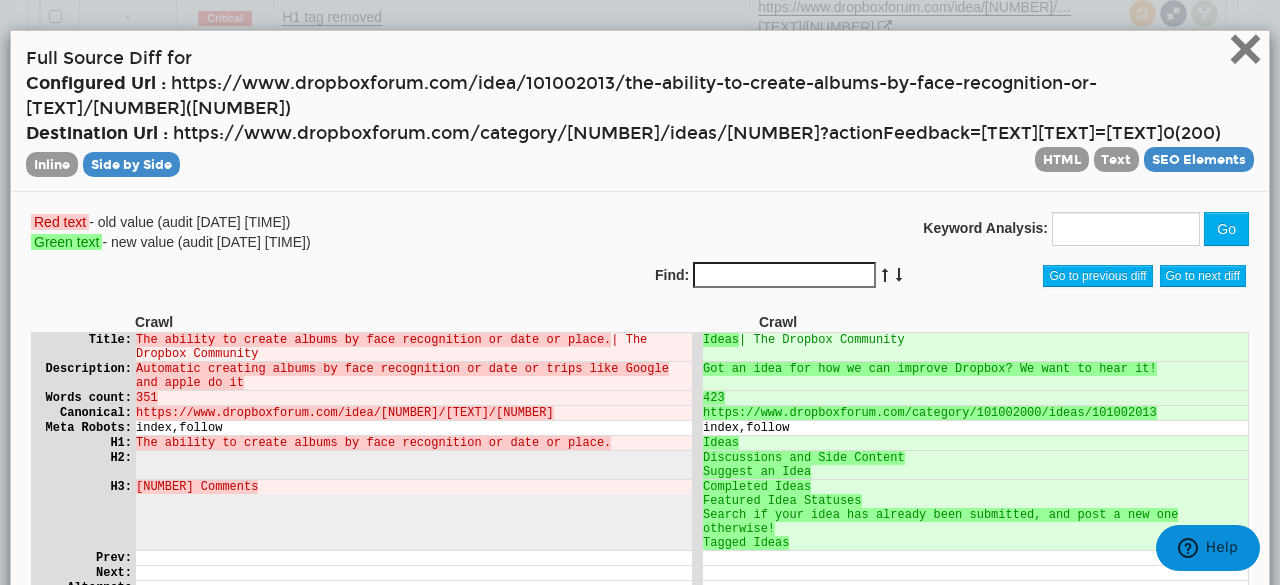 click on "×" at bounding box center (1245, 48) 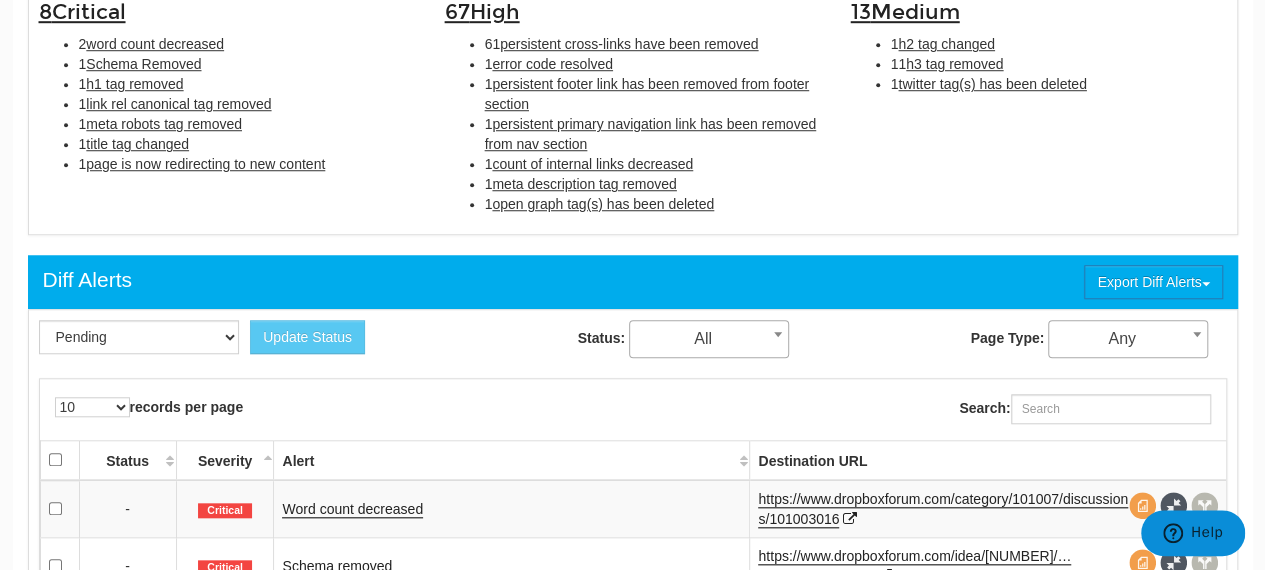 scroll, scrollTop: 595, scrollLeft: 0, axis: vertical 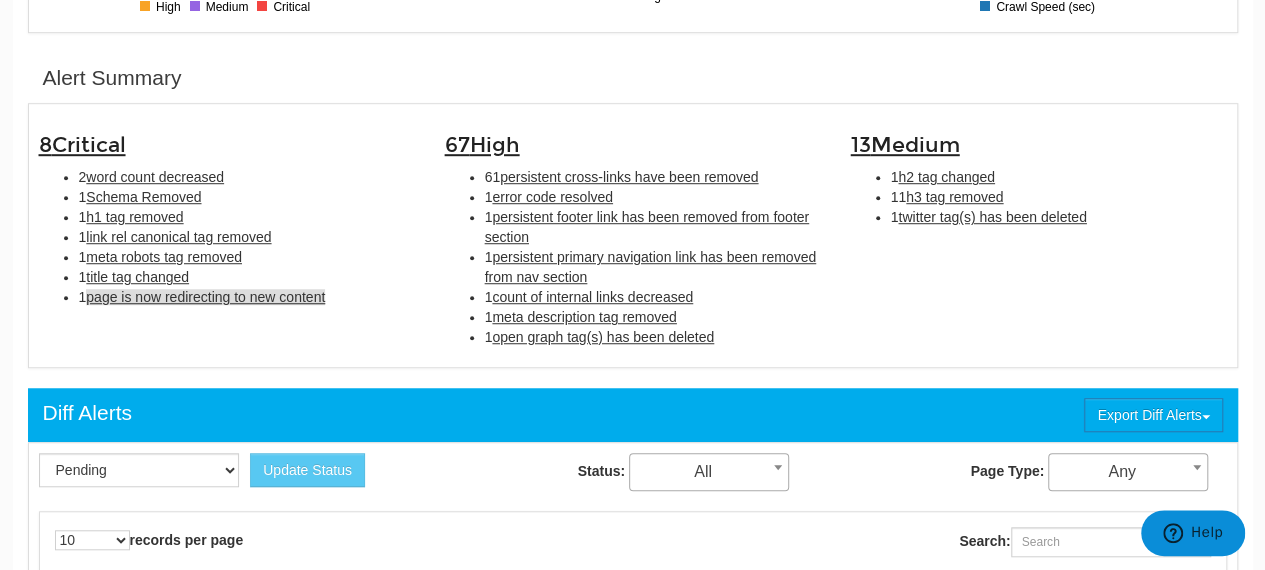 click on "page is now redirecting to new content" at bounding box center (205, 297) 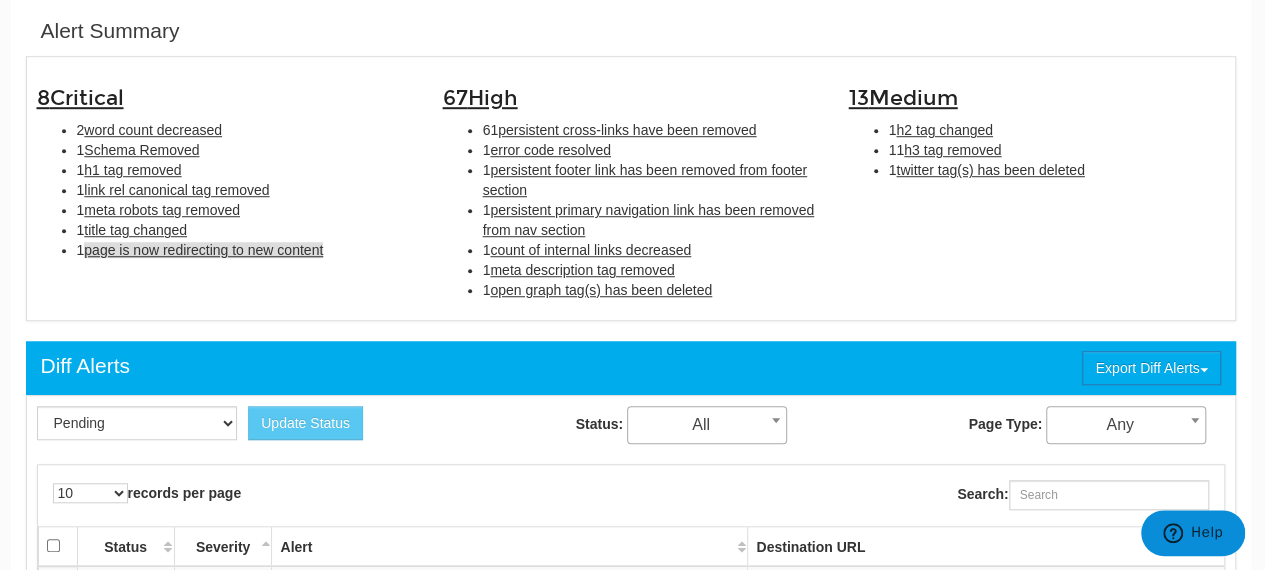 scroll, scrollTop: 648, scrollLeft: 2, axis: both 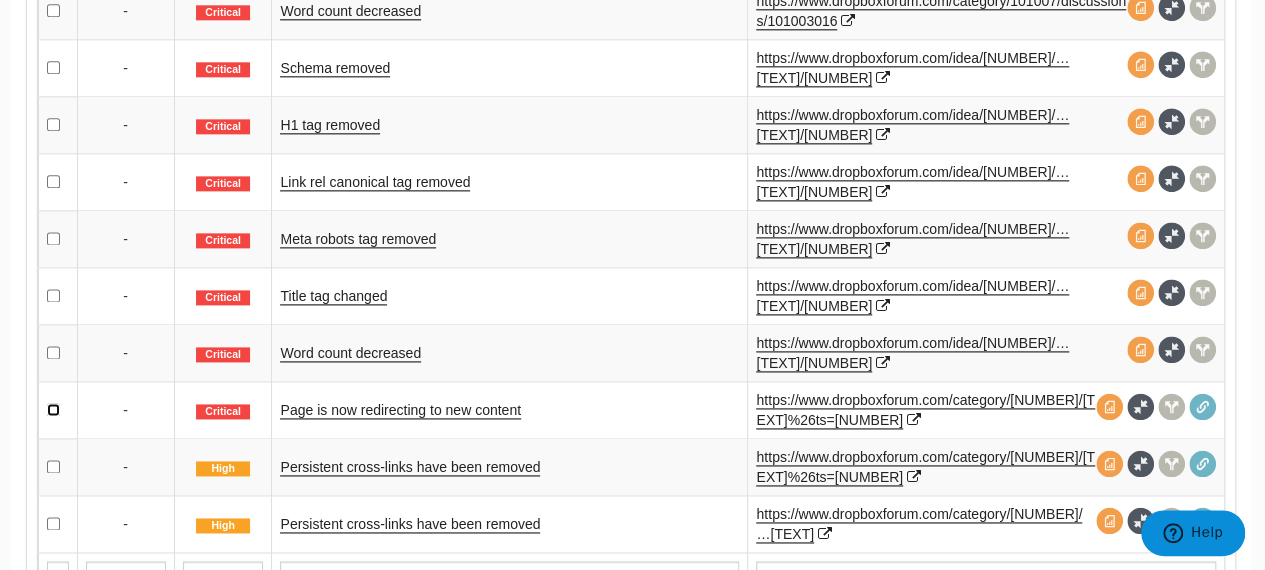 click at bounding box center [53, 409] 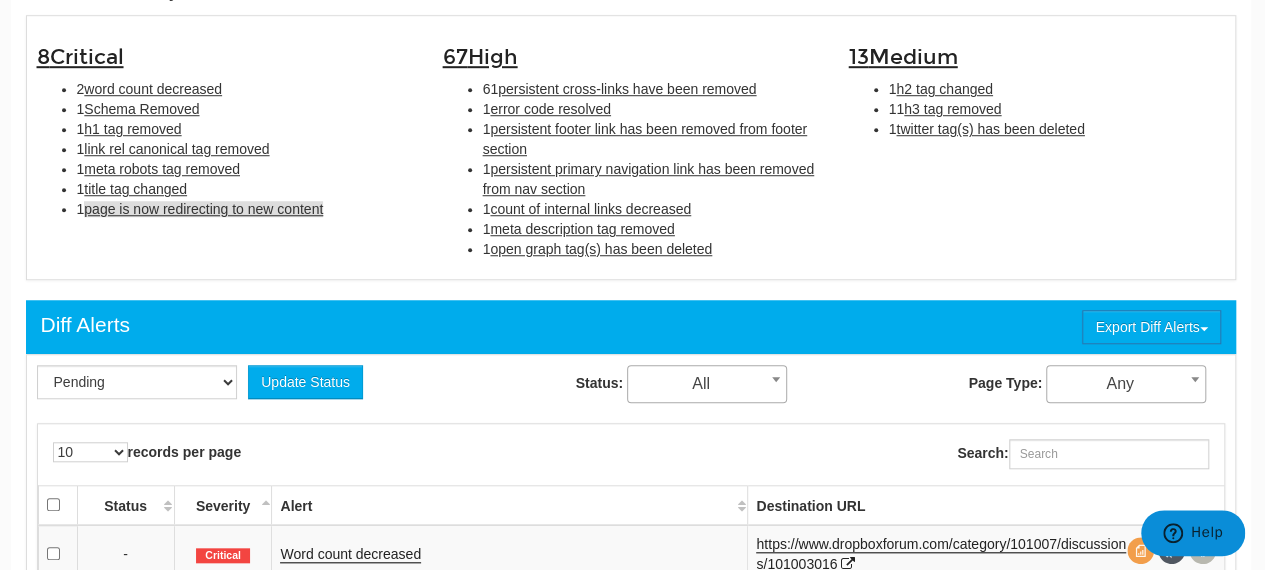 scroll, scrollTop: 718, scrollLeft: 2, axis: both 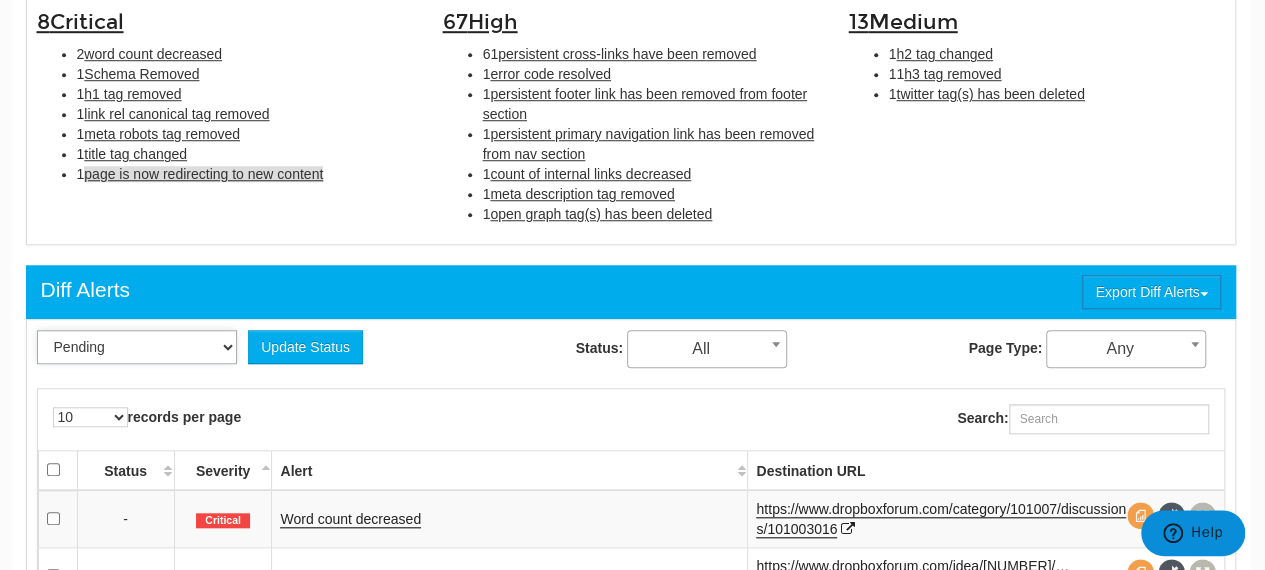 click on "Pending
Viewed
Resolved" at bounding box center (137, 347) 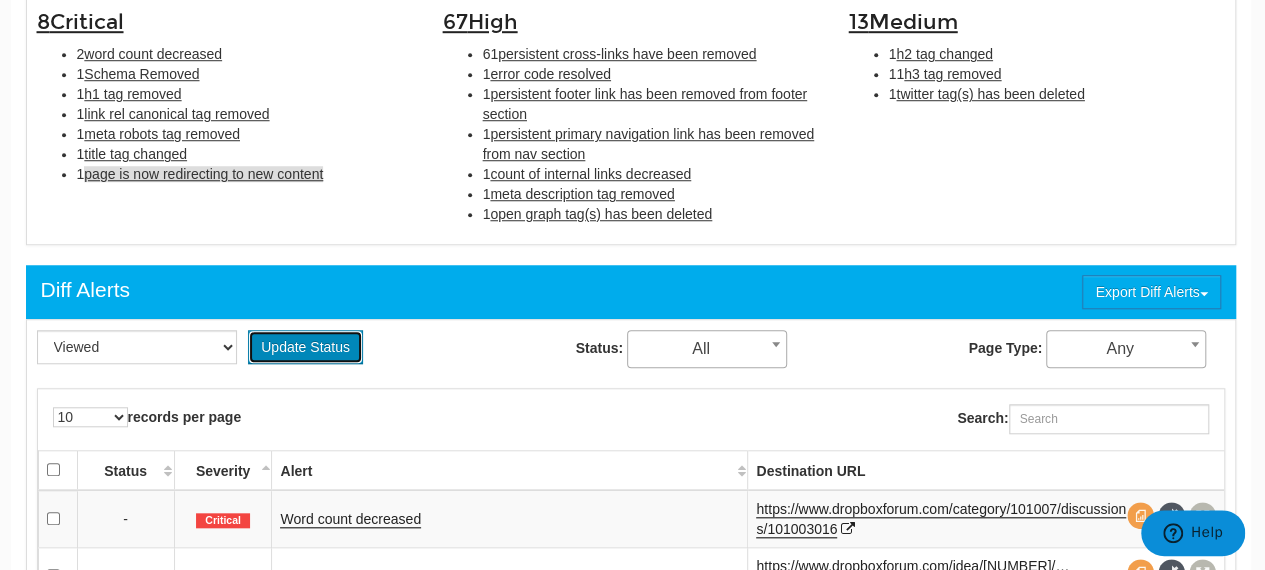 click on "Update Status" at bounding box center (305, 347) 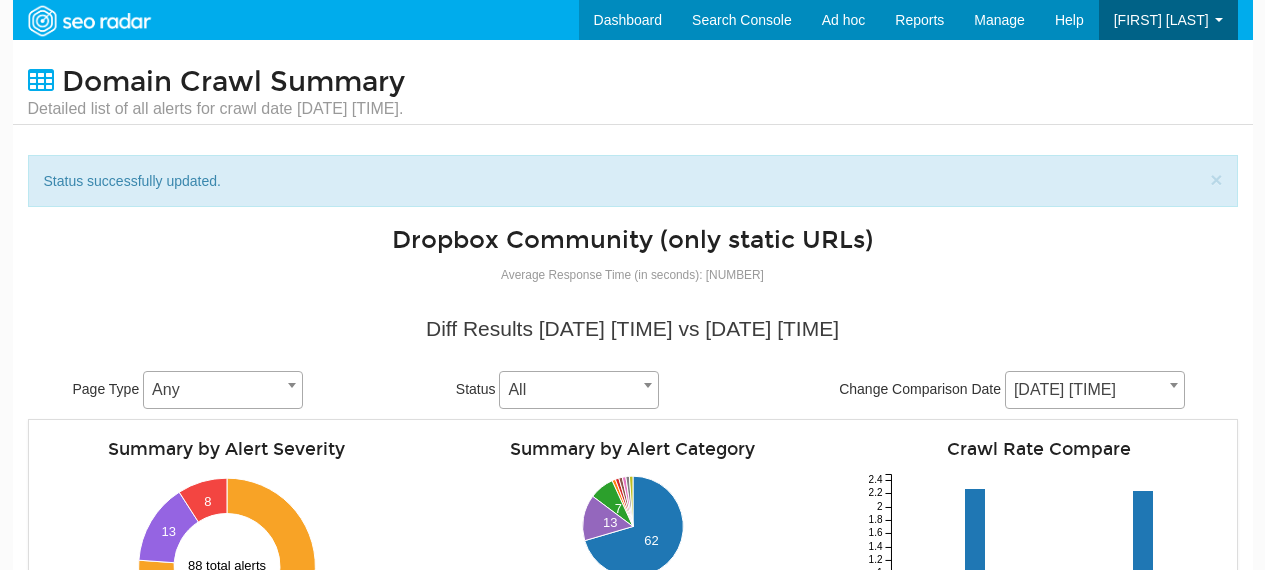scroll, scrollTop: 0, scrollLeft: 0, axis: both 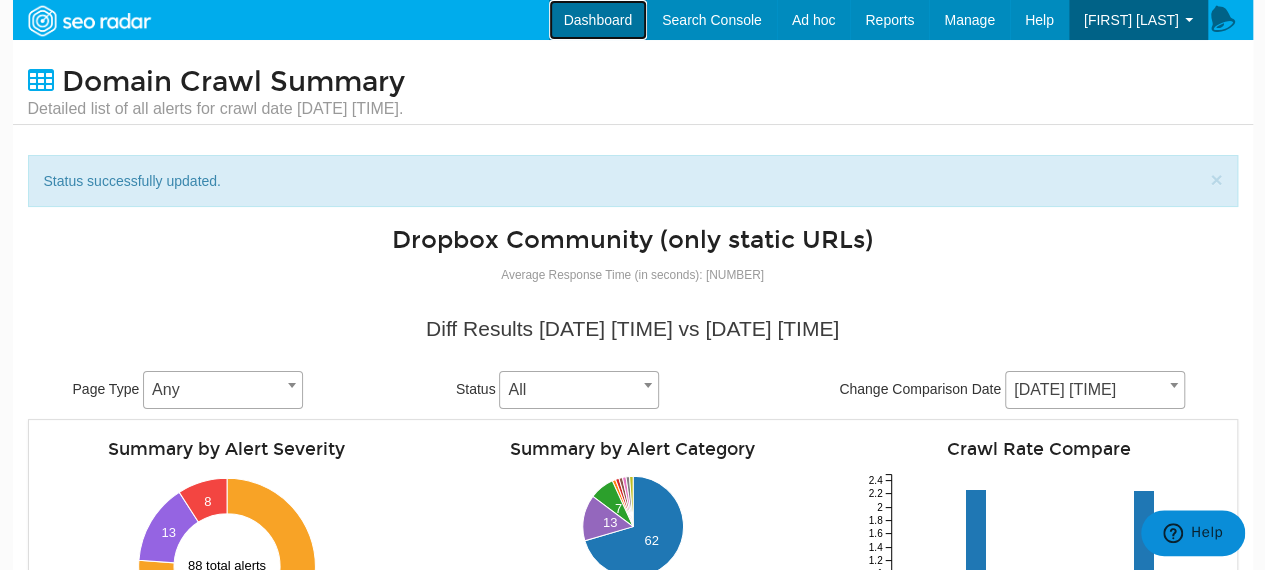 click on "Dashboard" at bounding box center (598, 20) 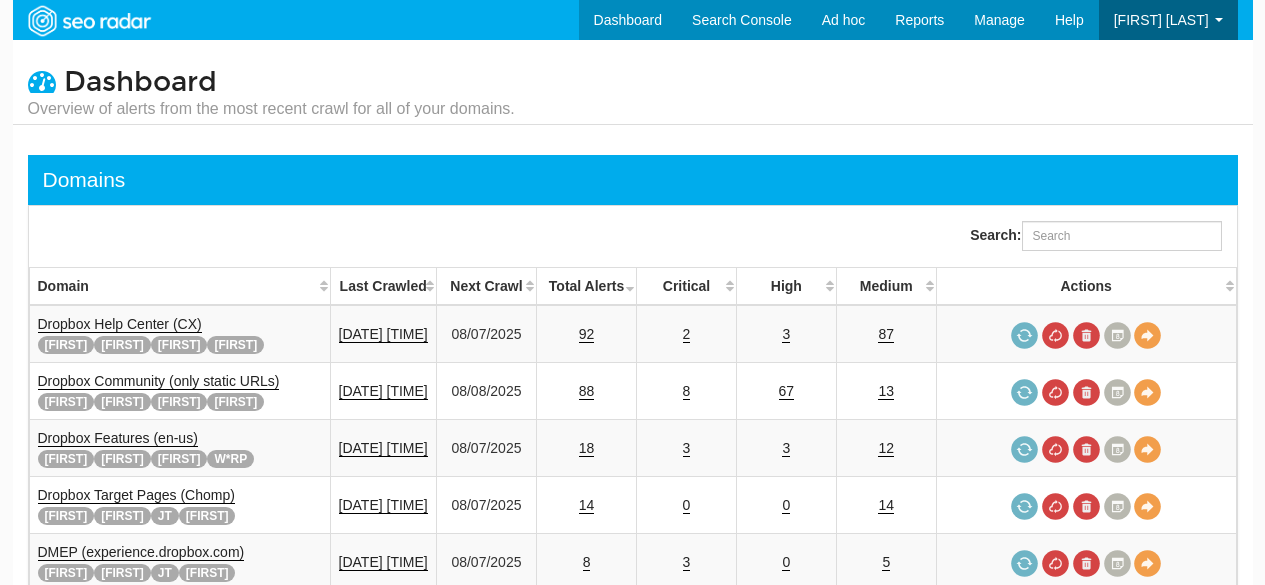 scroll, scrollTop: 0, scrollLeft: 0, axis: both 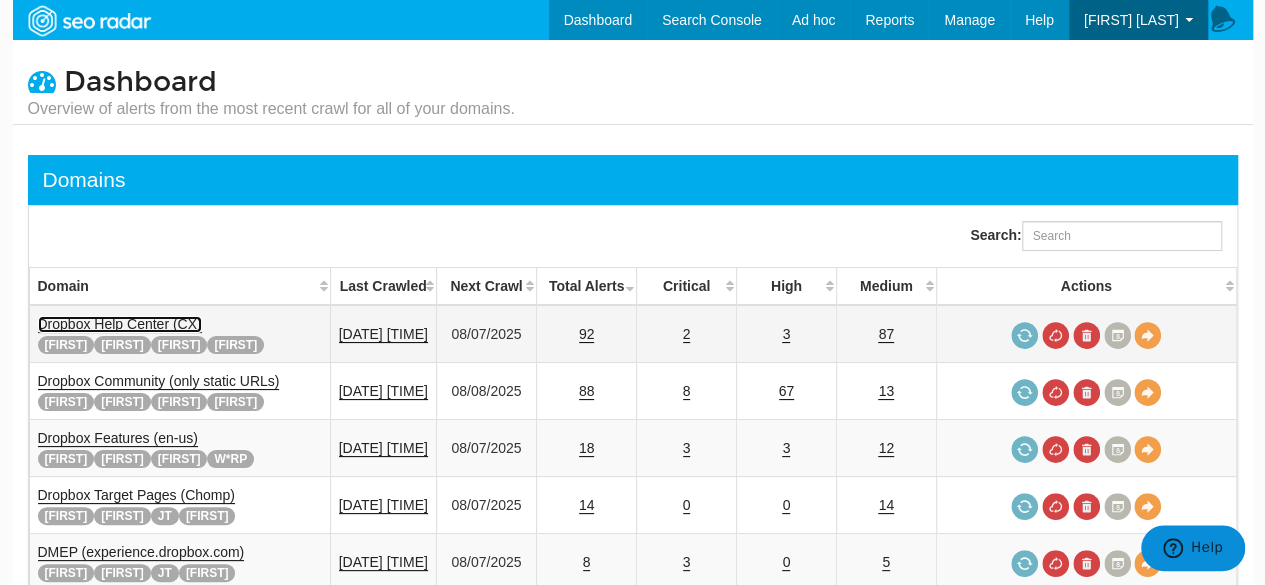 click on "Dropbox Help Center (CX)" at bounding box center (120, 324) 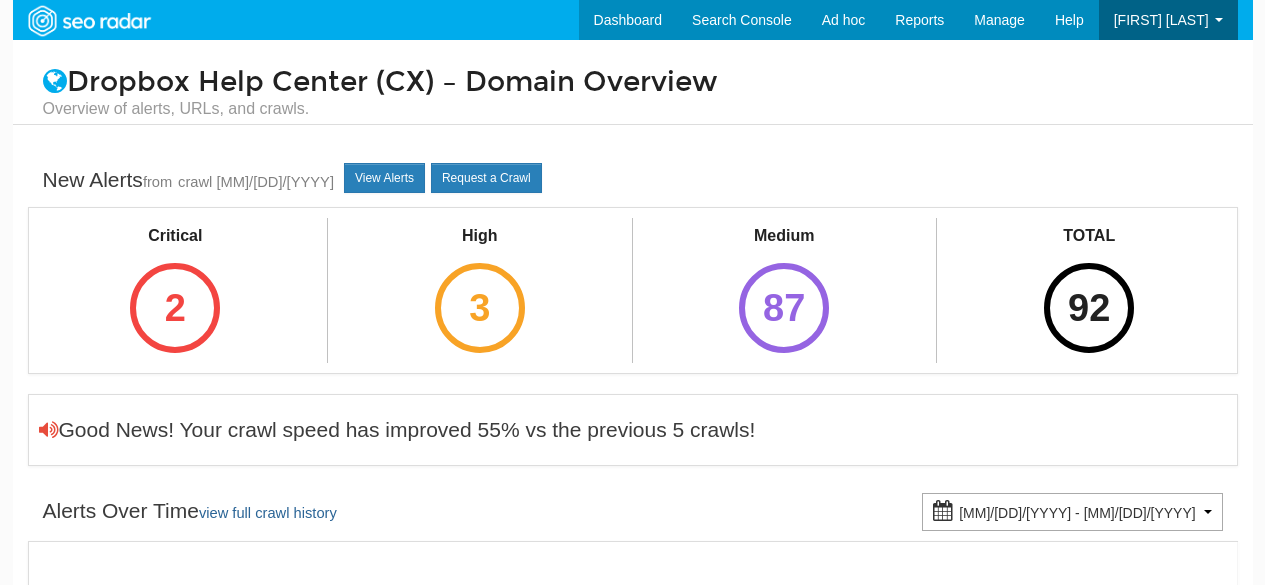 scroll, scrollTop: 0, scrollLeft: 0, axis: both 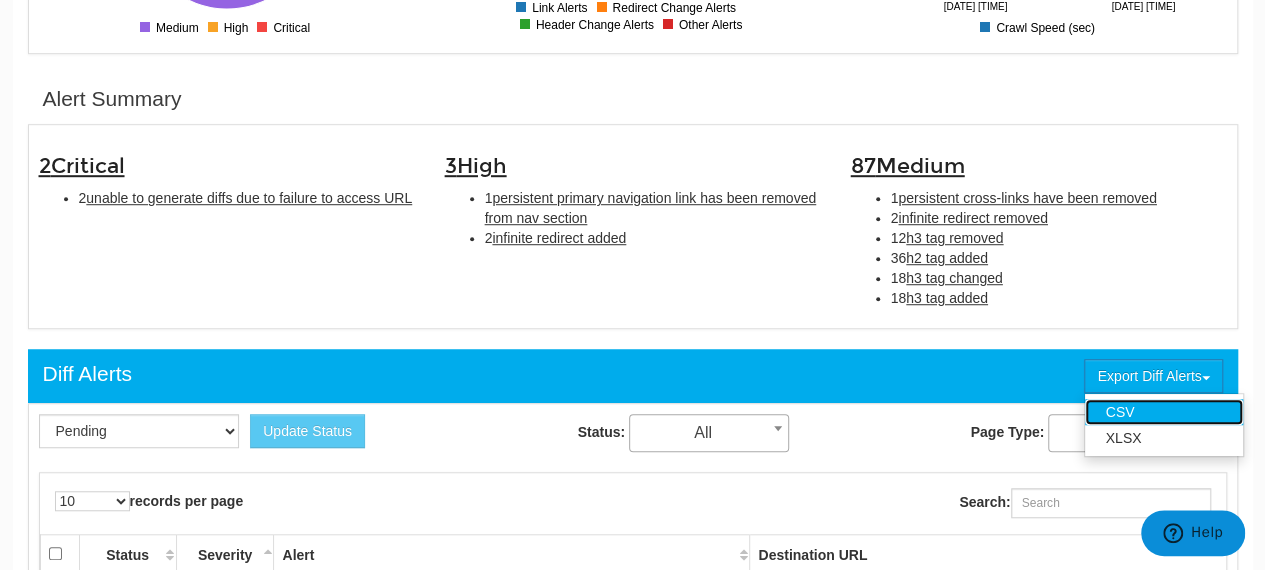 click on "CSV" at bounding box center (1164, 412) 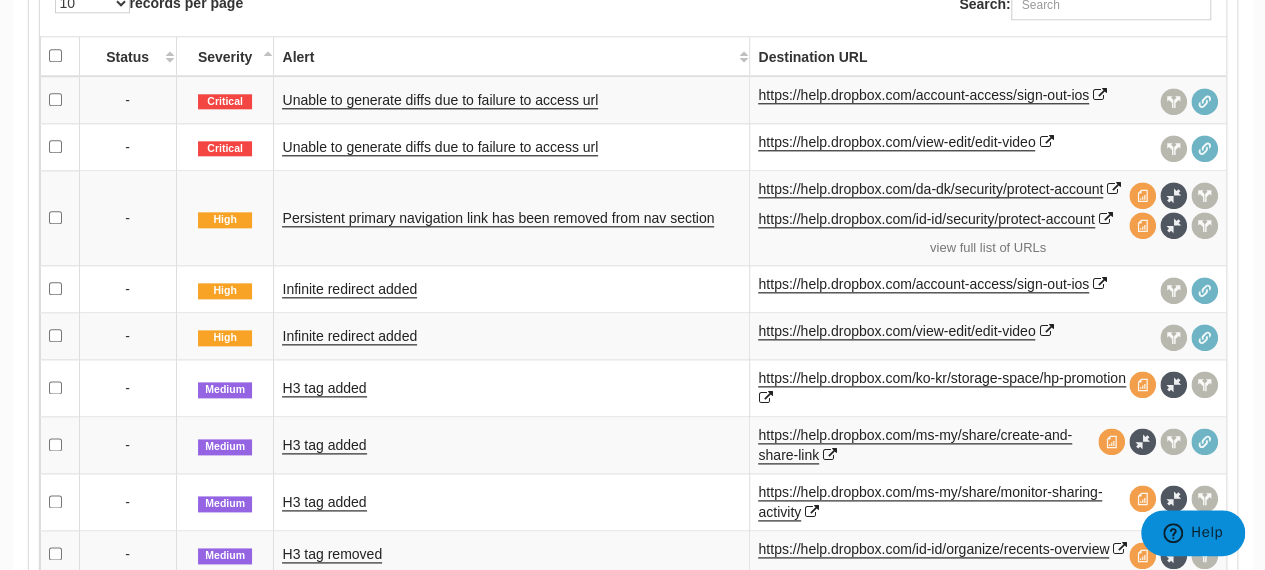 scroll, scrollTop: 1062, scrollLeft: 0, axis: vertical 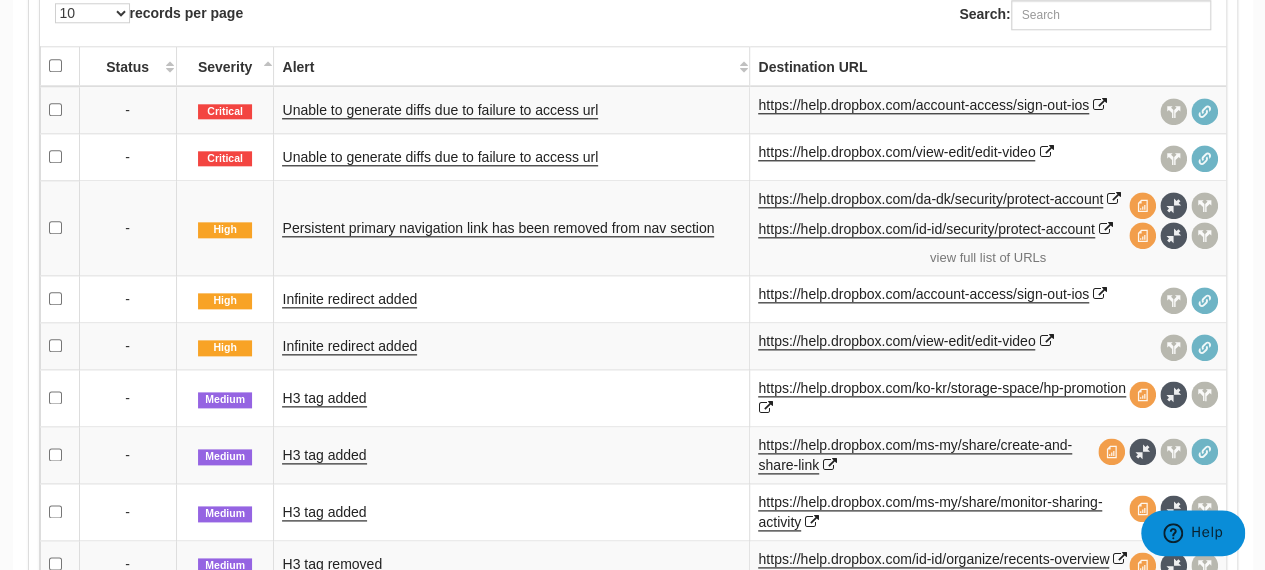 click at bounding box center (59, 346) 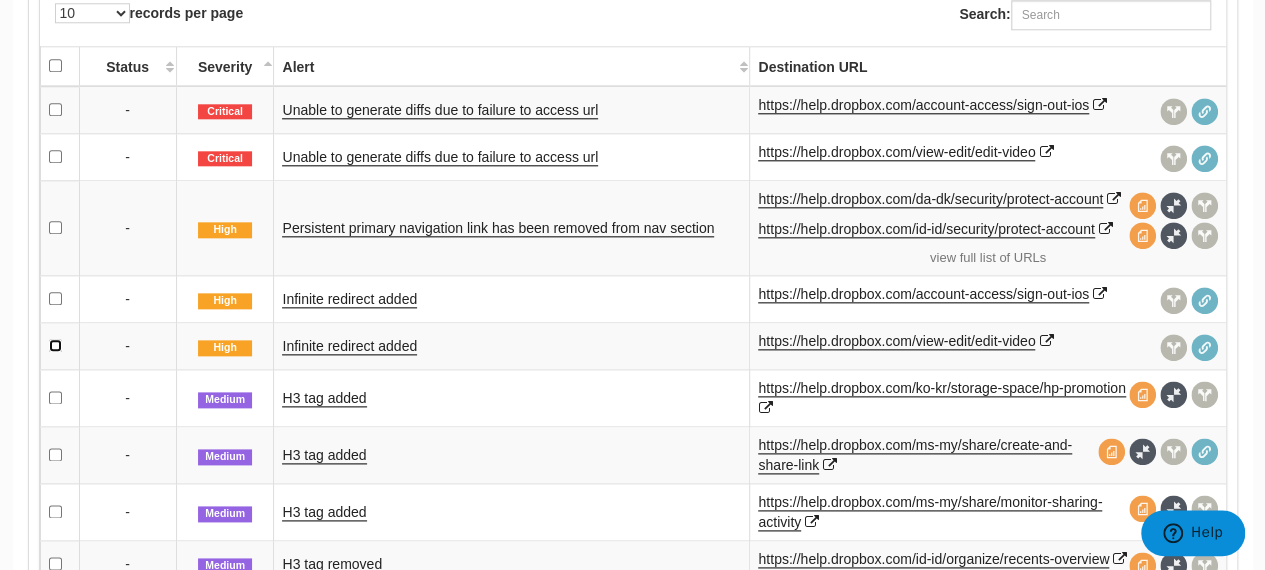 click at bounding box center (55, 345) 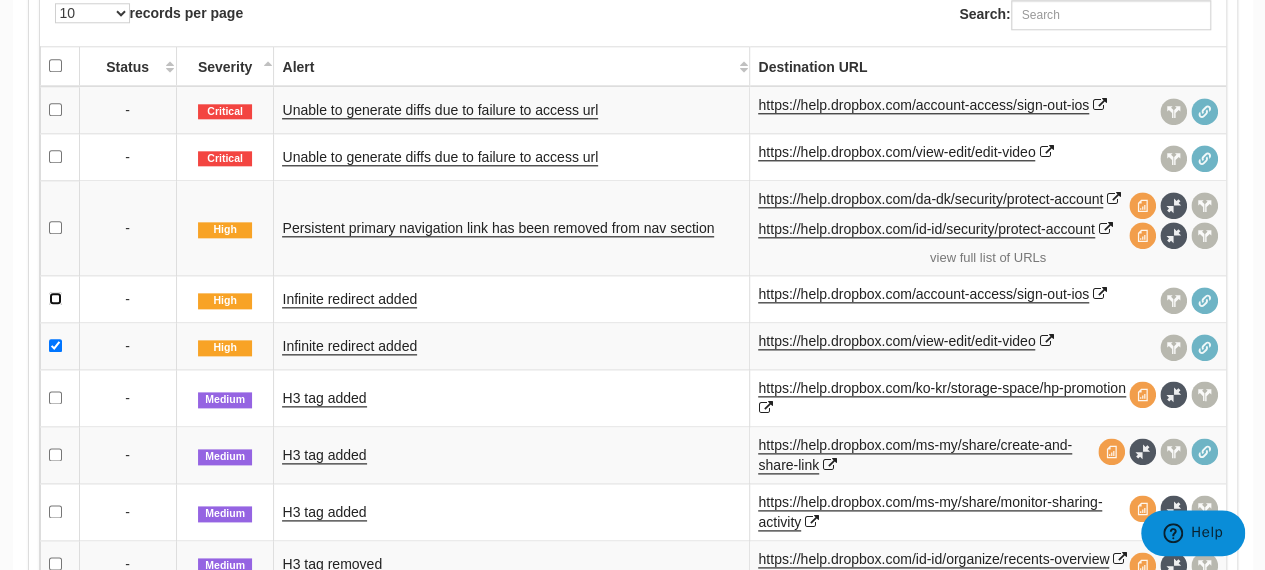 click at bounding box center [55, 298] 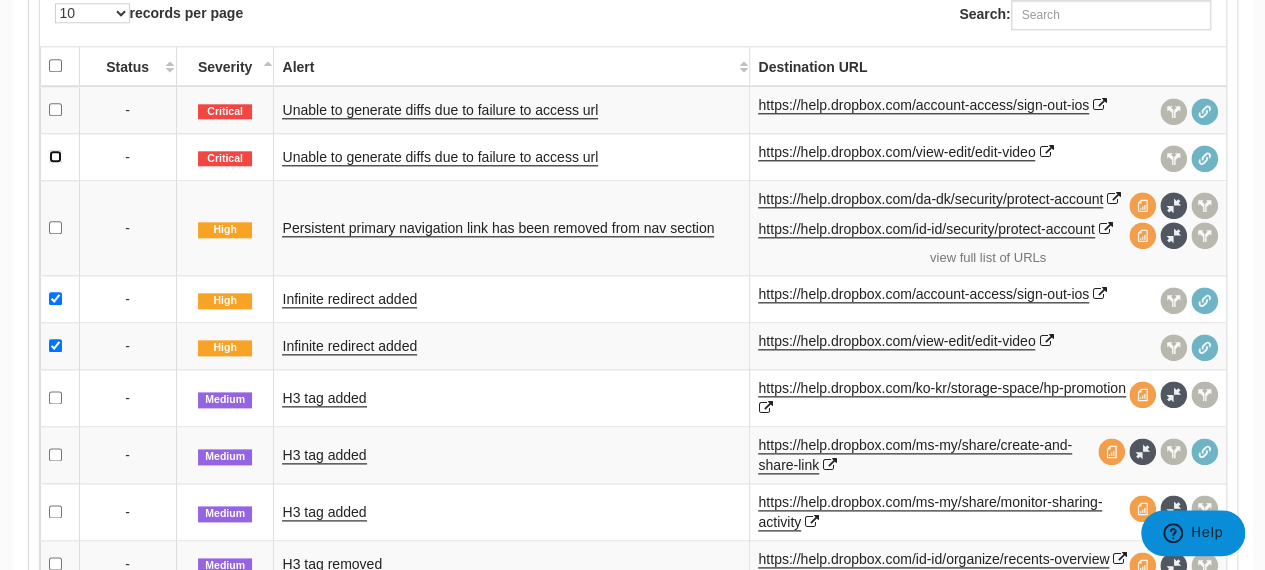 click at bounding box center (55, 156) 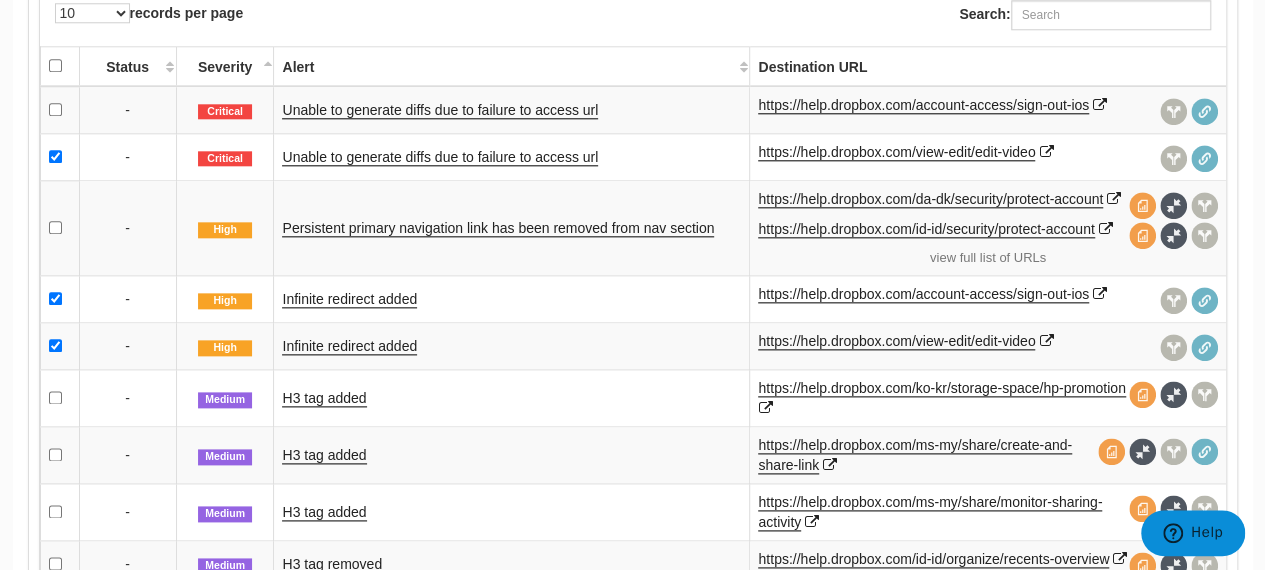 click at bounding box center [59, 110] 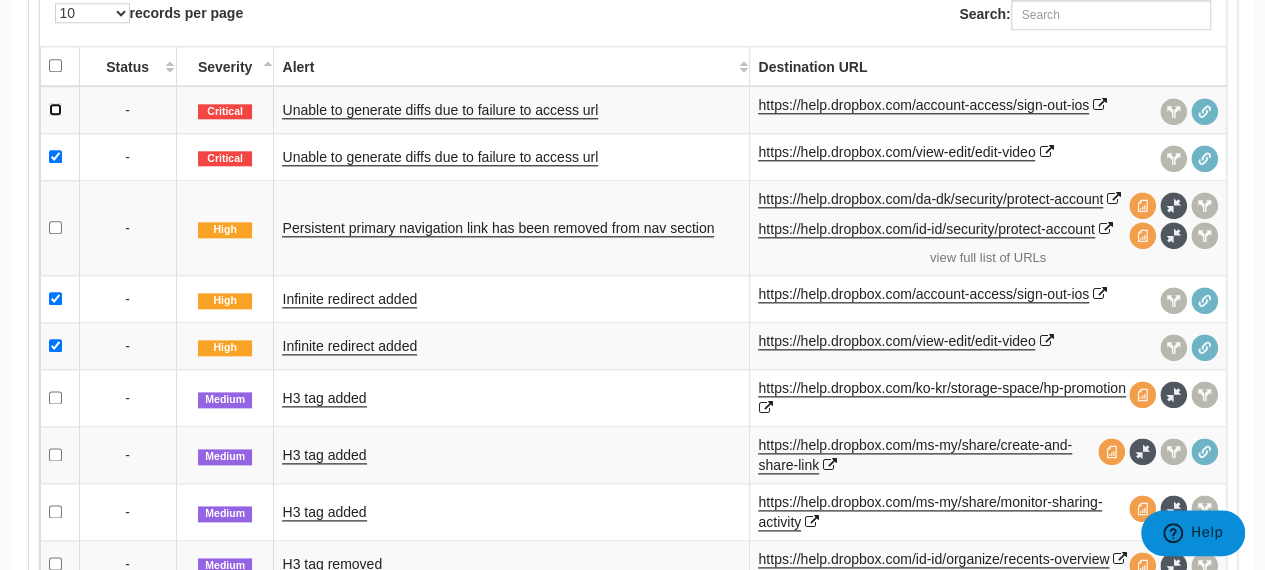 click at bounding box center [55, 109] 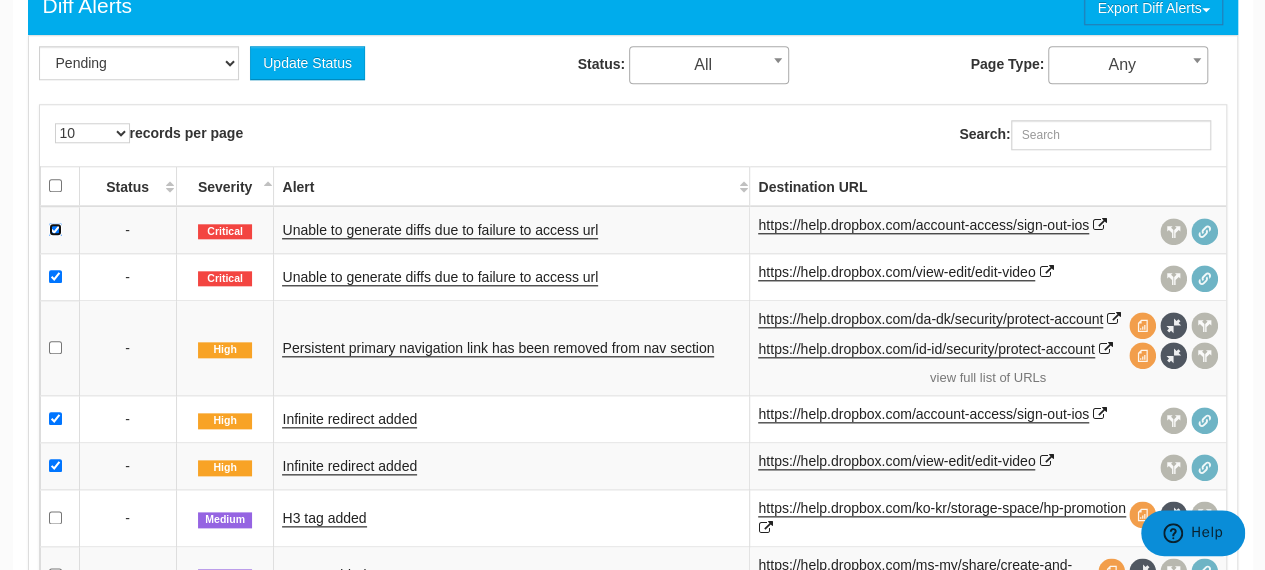 scroll, scrollTop: 902, scrollLeft: 0, axis: vertical 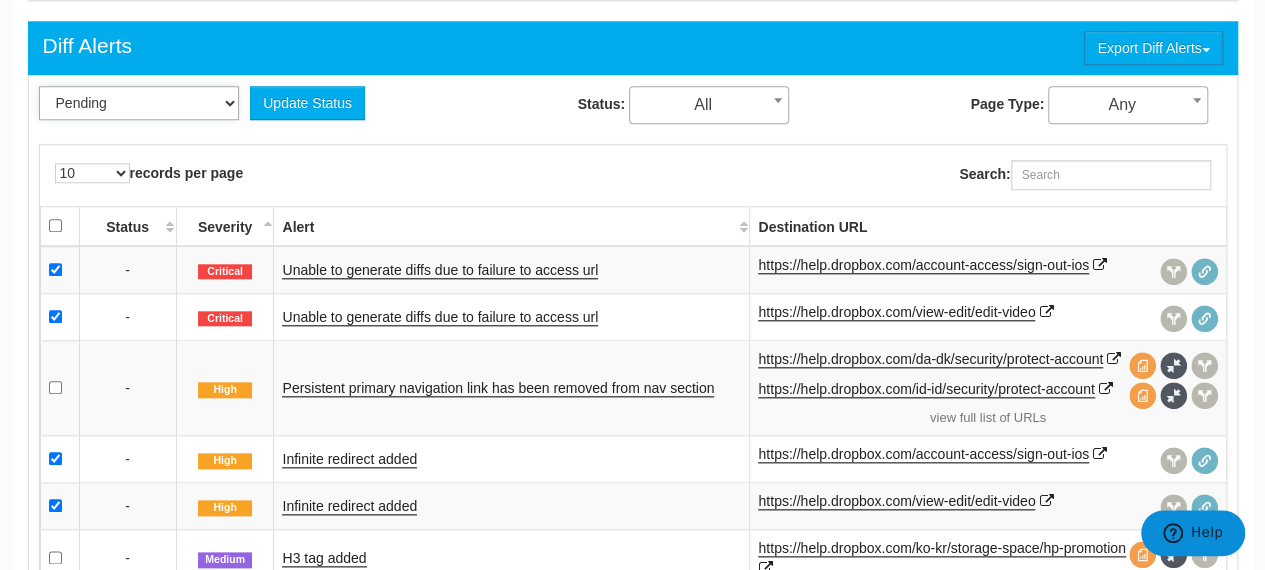 click on "Pending
Viewed
Resolved" at bounding box center [139, 103] 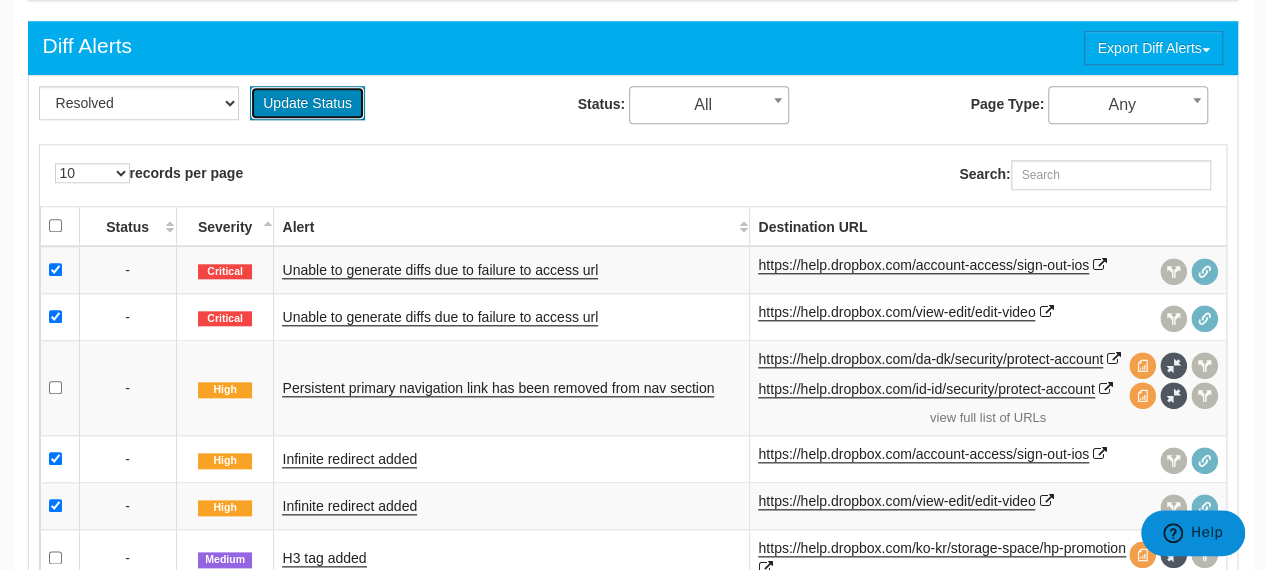 click on "Update Status" at bounding box center [307, 103] 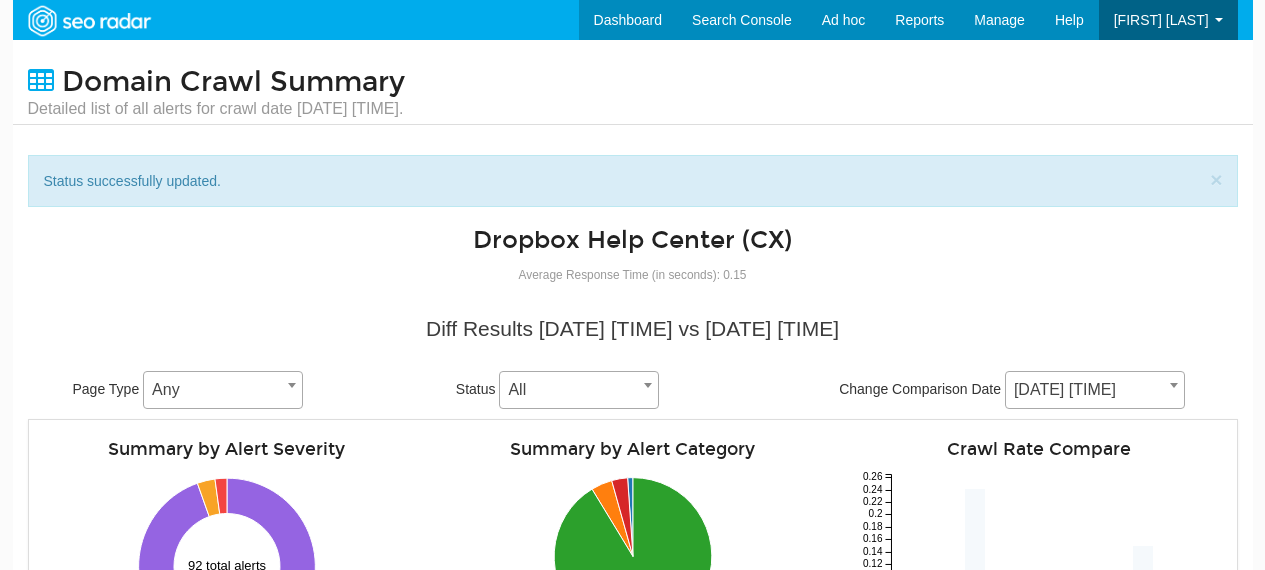 scroll, scrollTop: 0, scrollLeft: 0, axis: both 